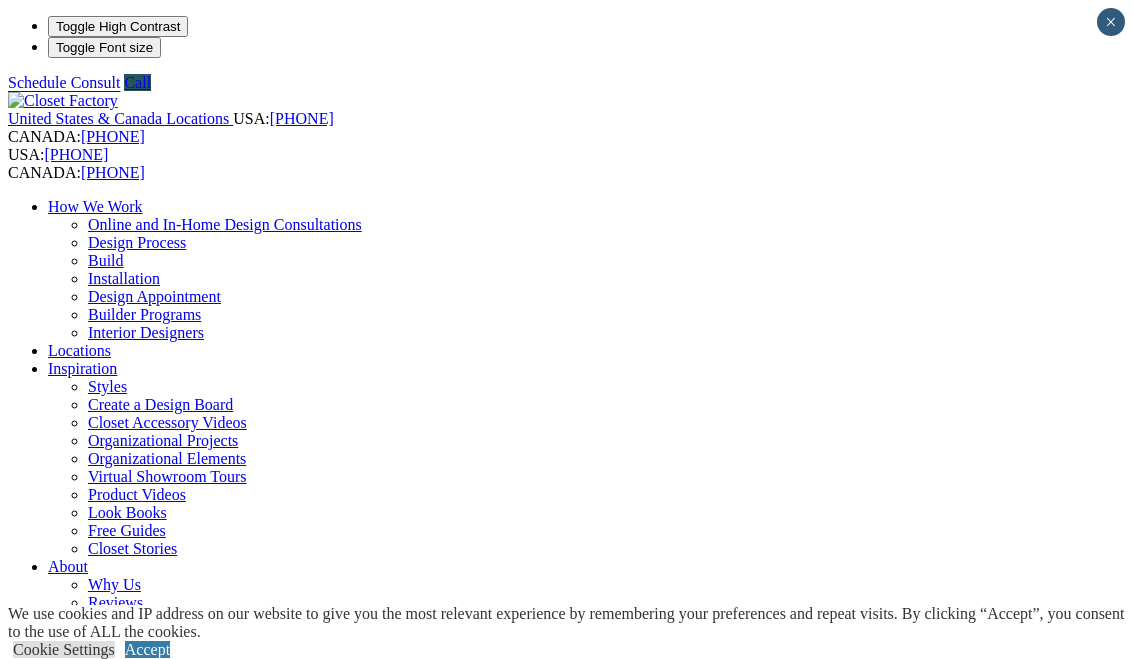 scroll, scrollTop: 0, scrollLeft: 0, axis: both 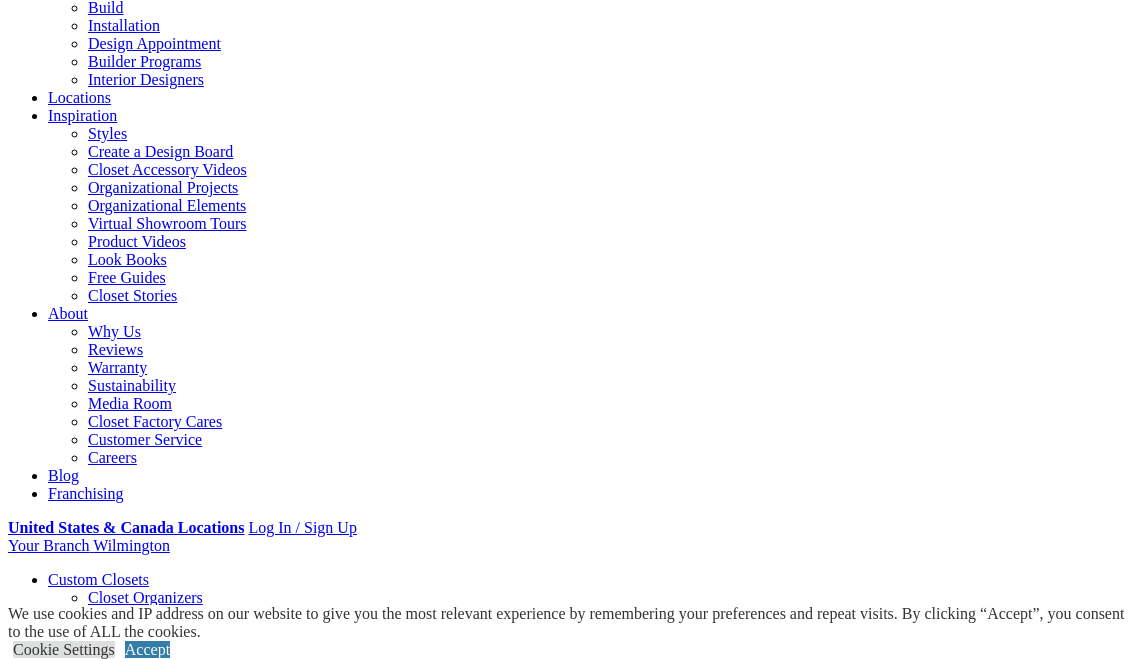 click on "Accept" at bounding box center (147, 649) 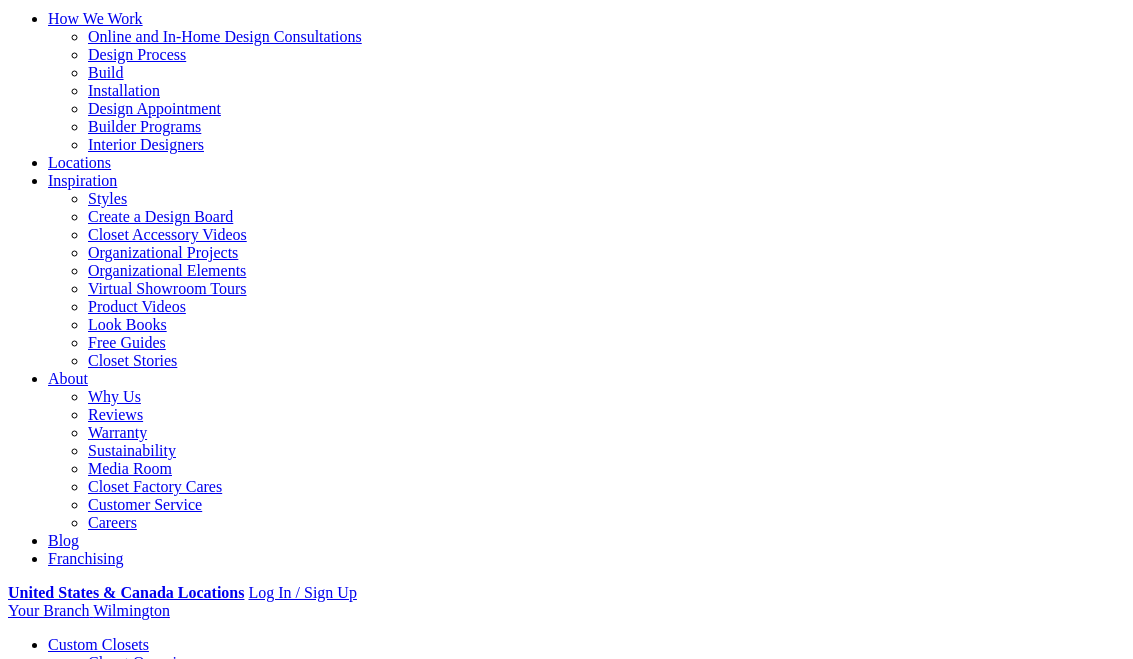 scroll, scrollTop: 186, scrollLeft: 0, axis: vertical 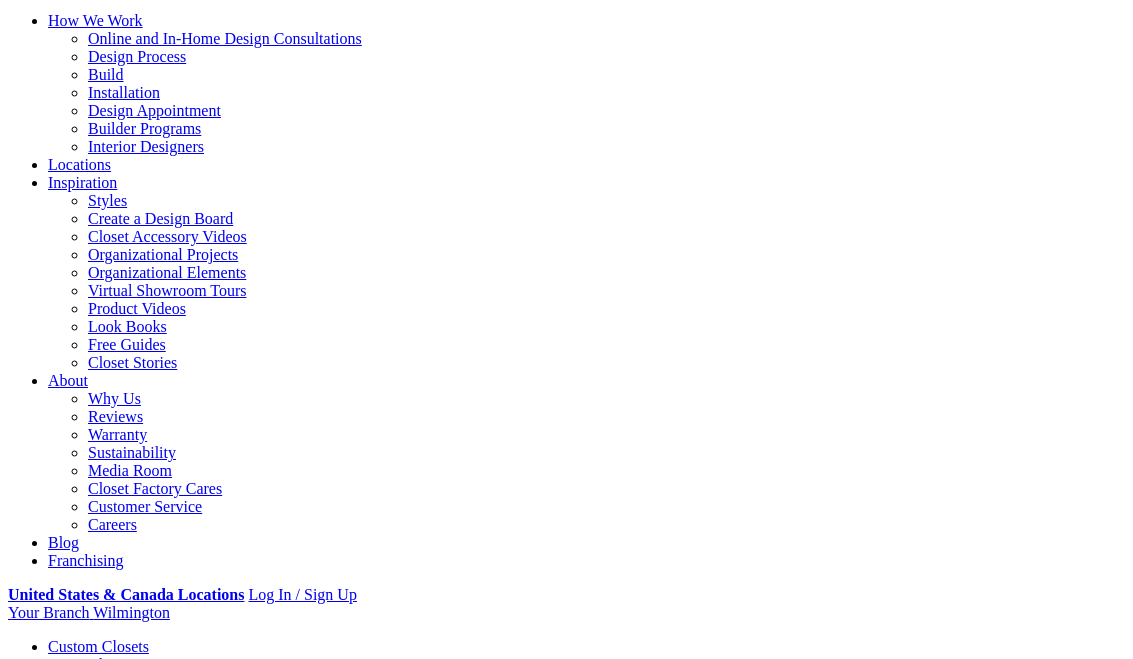 click on "Toggle Font size" at bounding box center [104, -139] 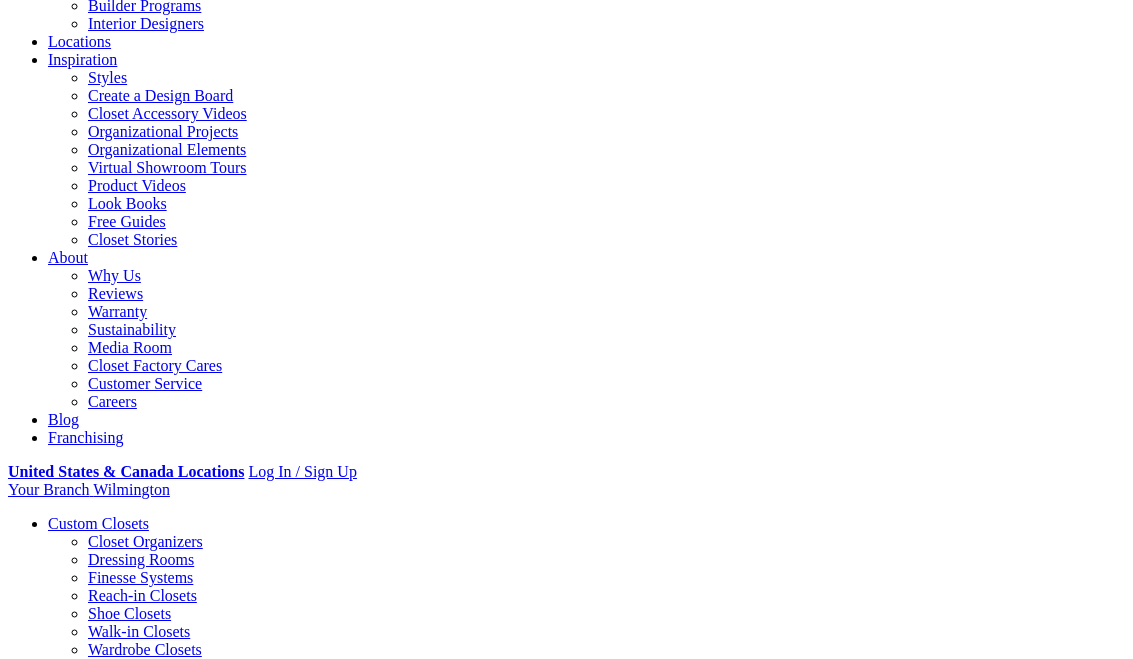 scroll, scrollTop: 0, scrollLeft: 0, axis: both 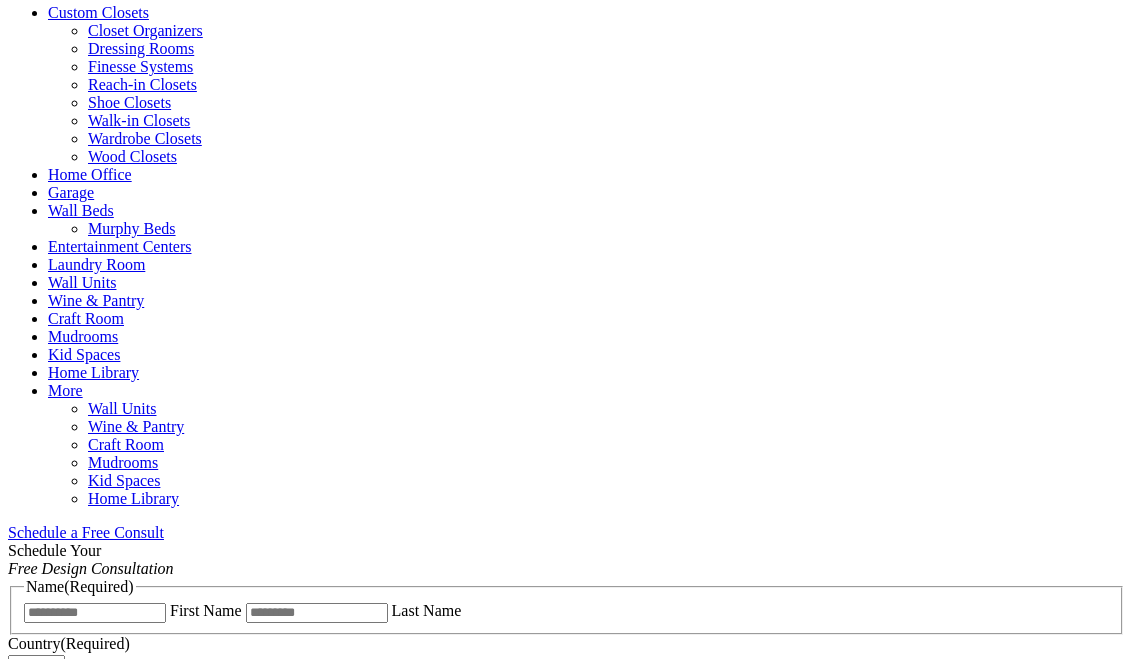 click at bounding box center [164, 532] 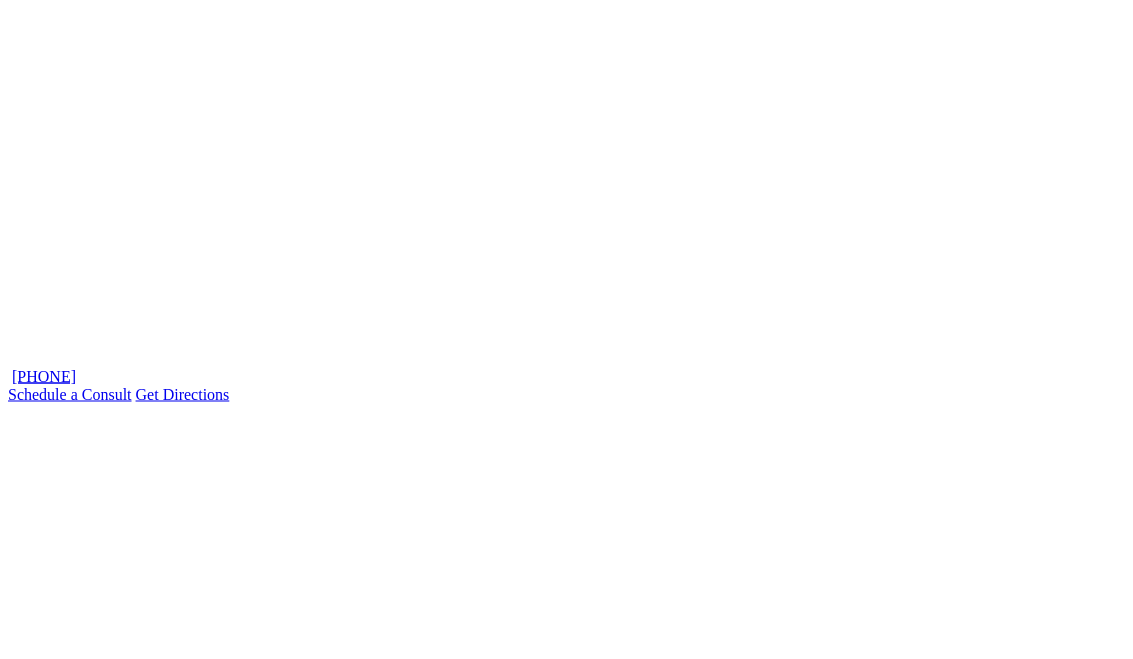 scroll, scrollTop: 1949, scrollLeft: 0, axis: vertical 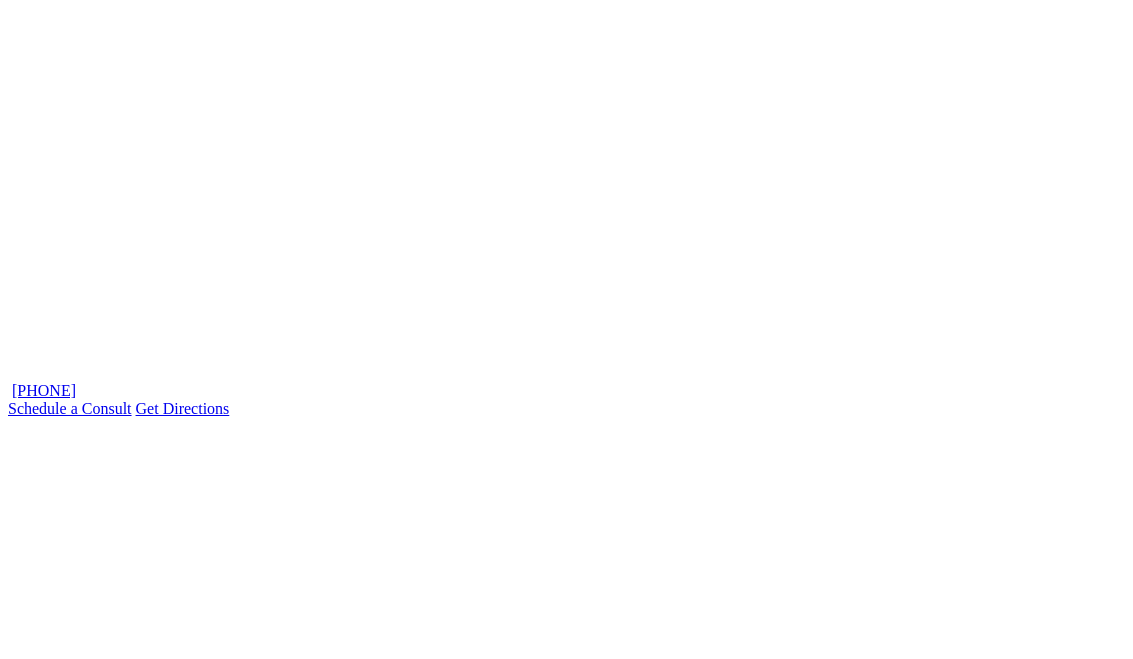 click at bounding box center [164, -597] 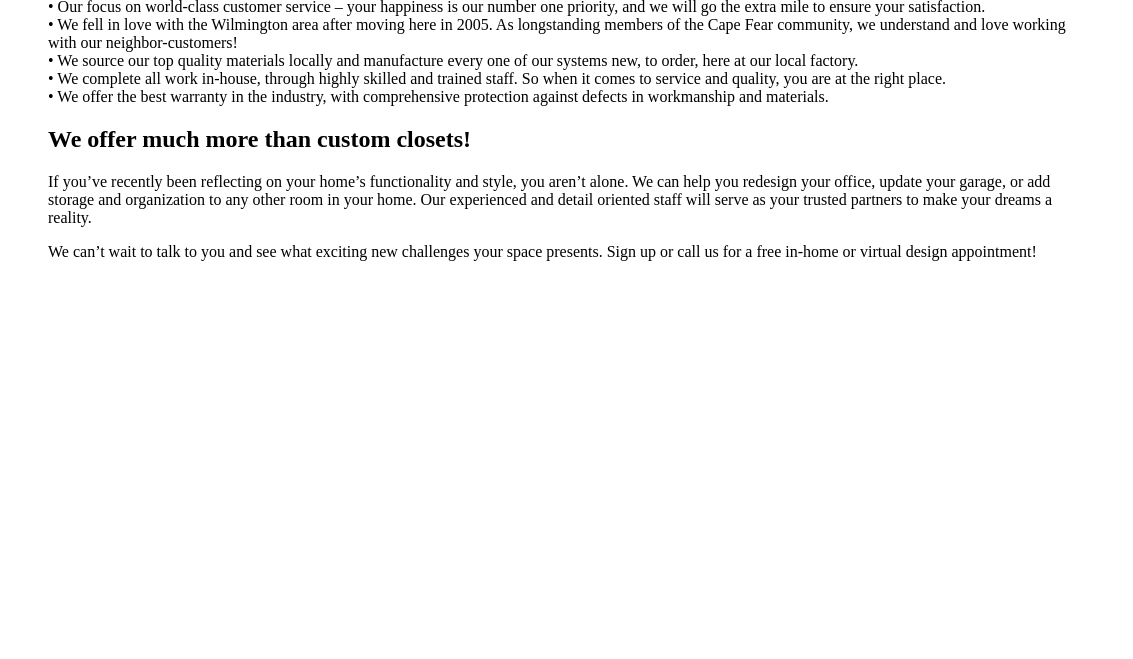 scroll, scrollTop: 3651, scrollLeft: 0, axis: vertical 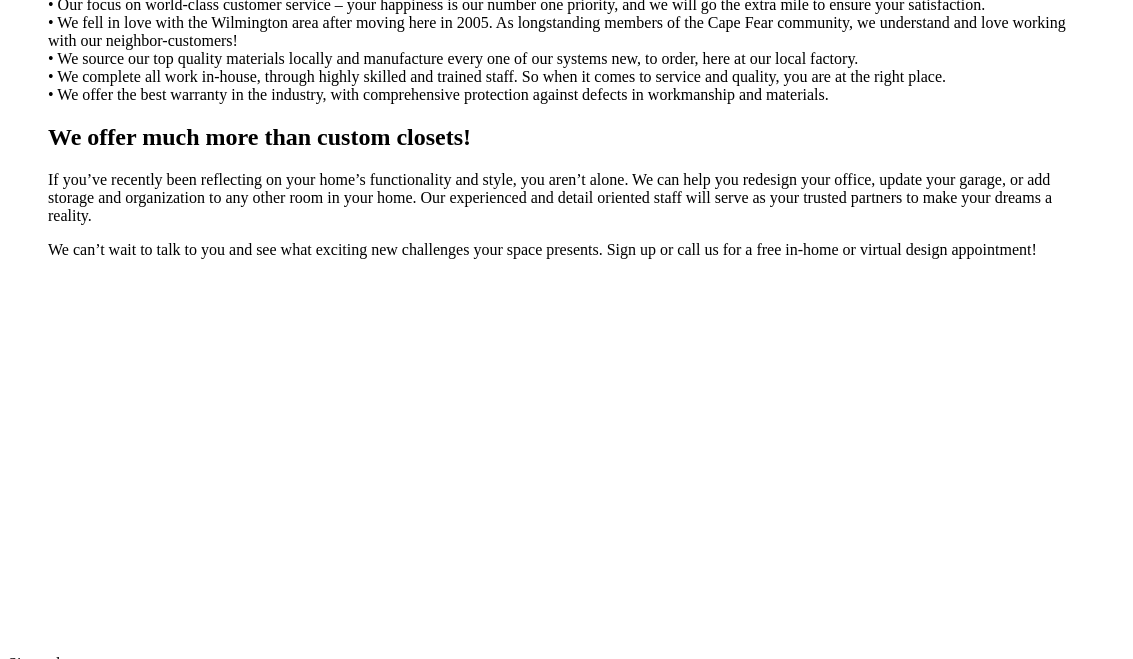 click on "First Name" at bounding box center [95, -2219] 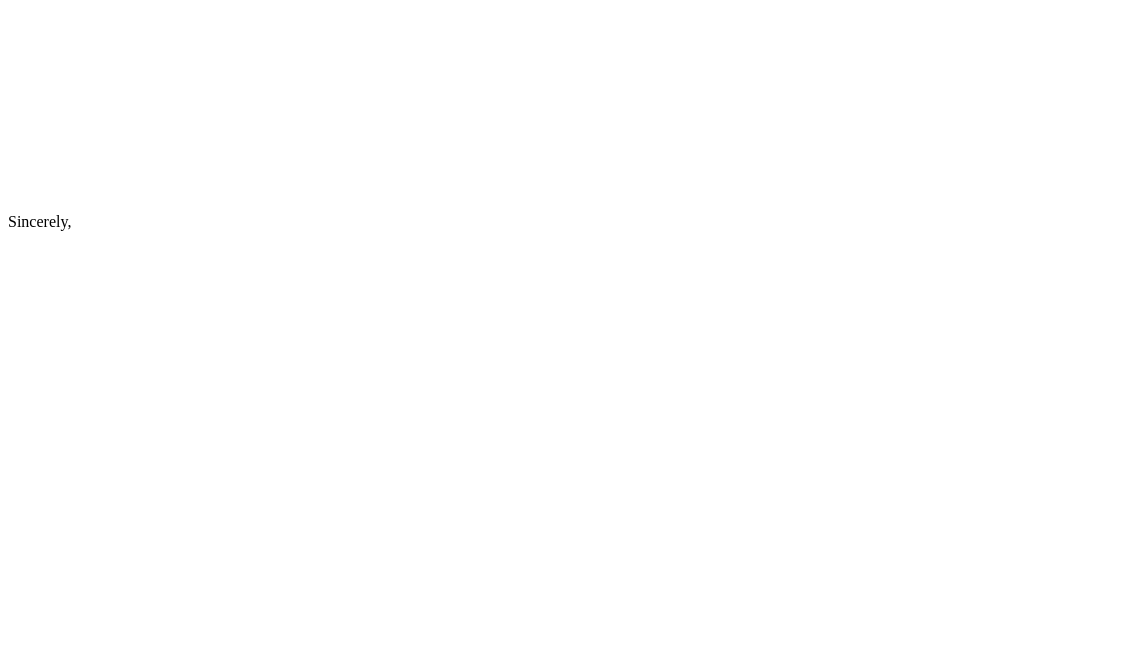 type on "********" 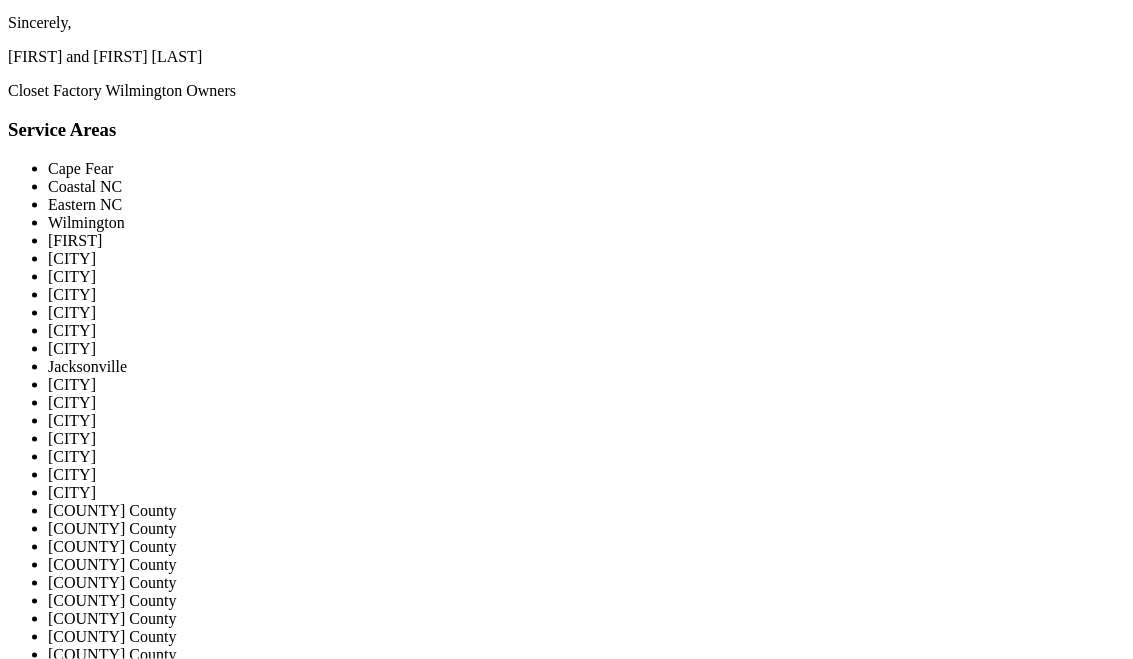 scroll, scrollTop: 4242, scrollLeft: 0, axis: vertical 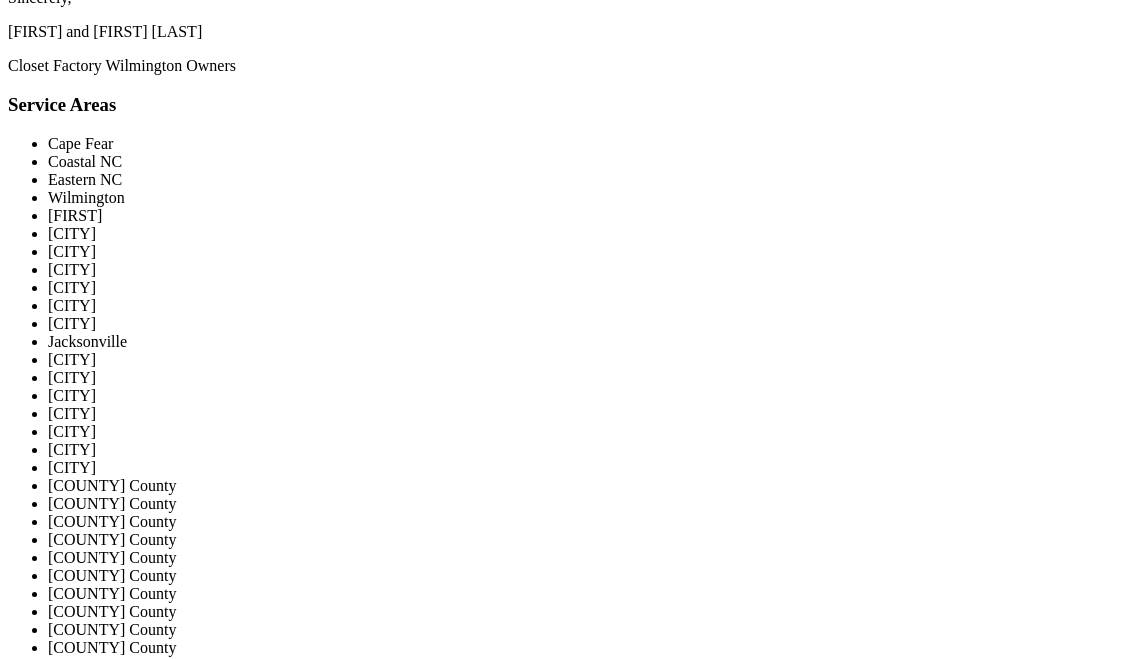click on "******* *** ******" at bounding box center (36, -2759) 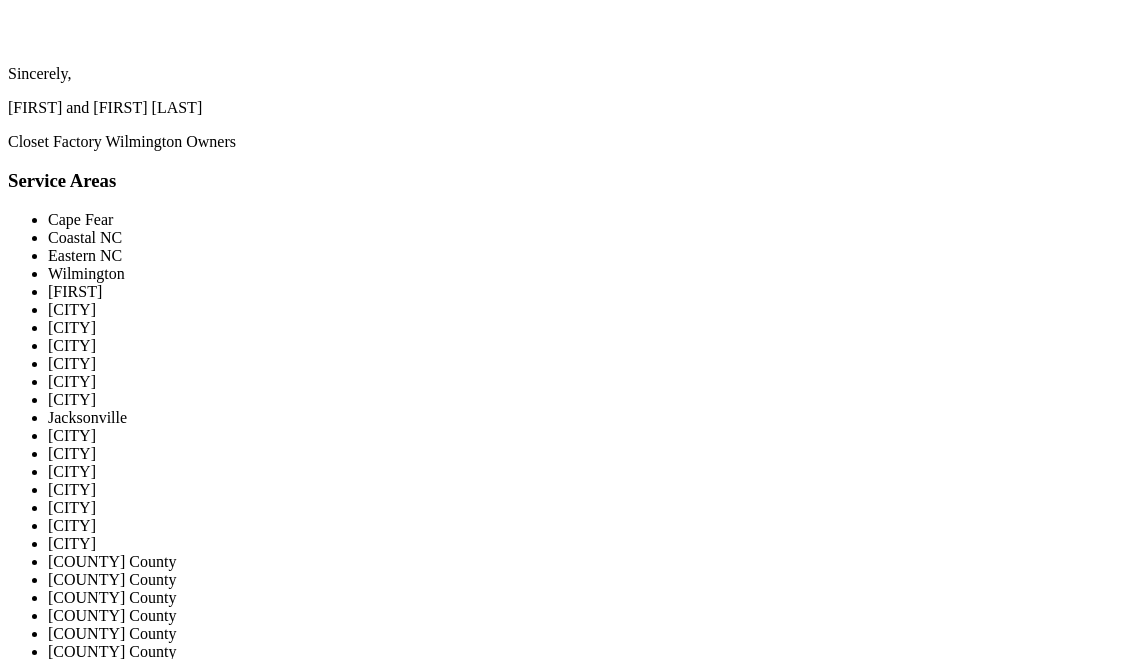 click on "City (Required)" at bounding box center [79, -2721] 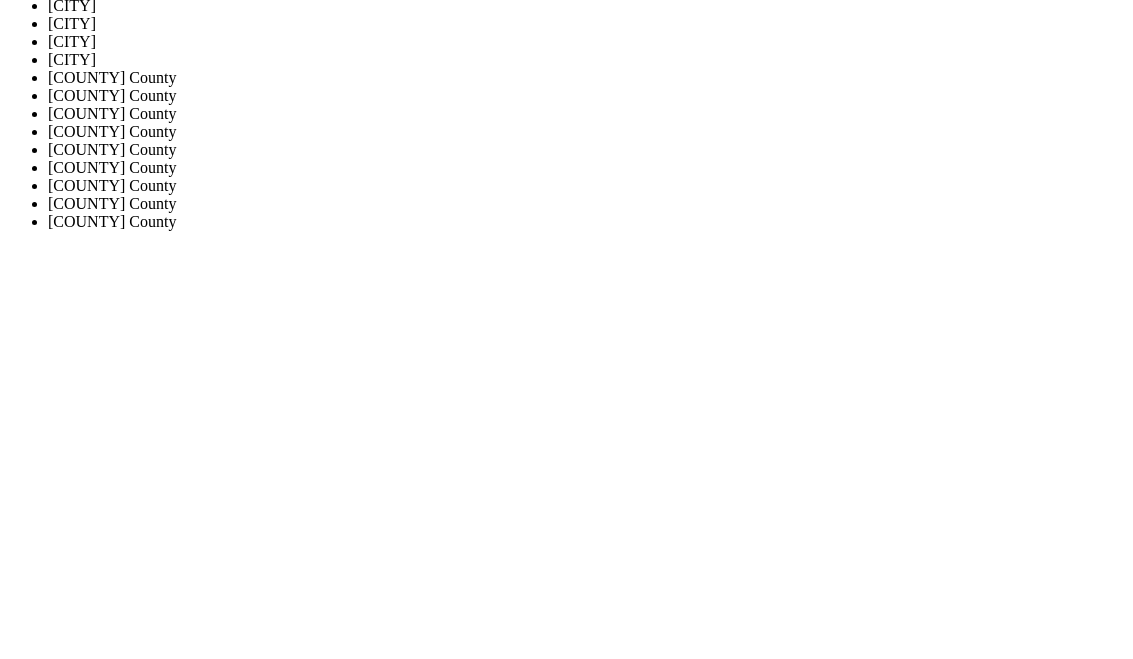 type on "******" 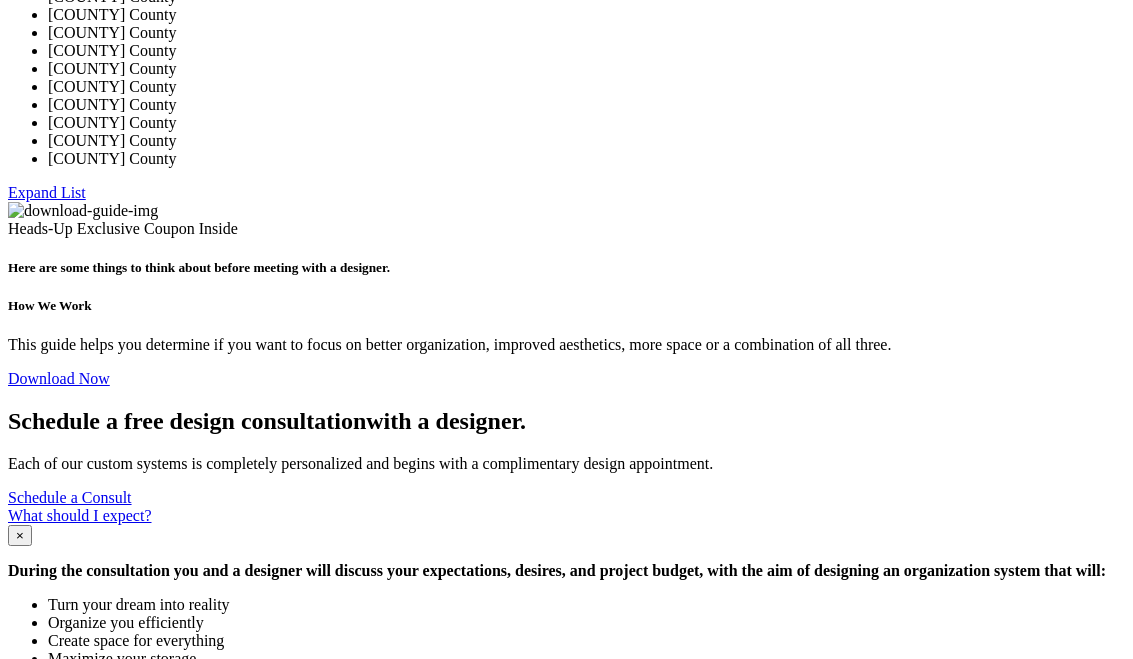 select on "**" 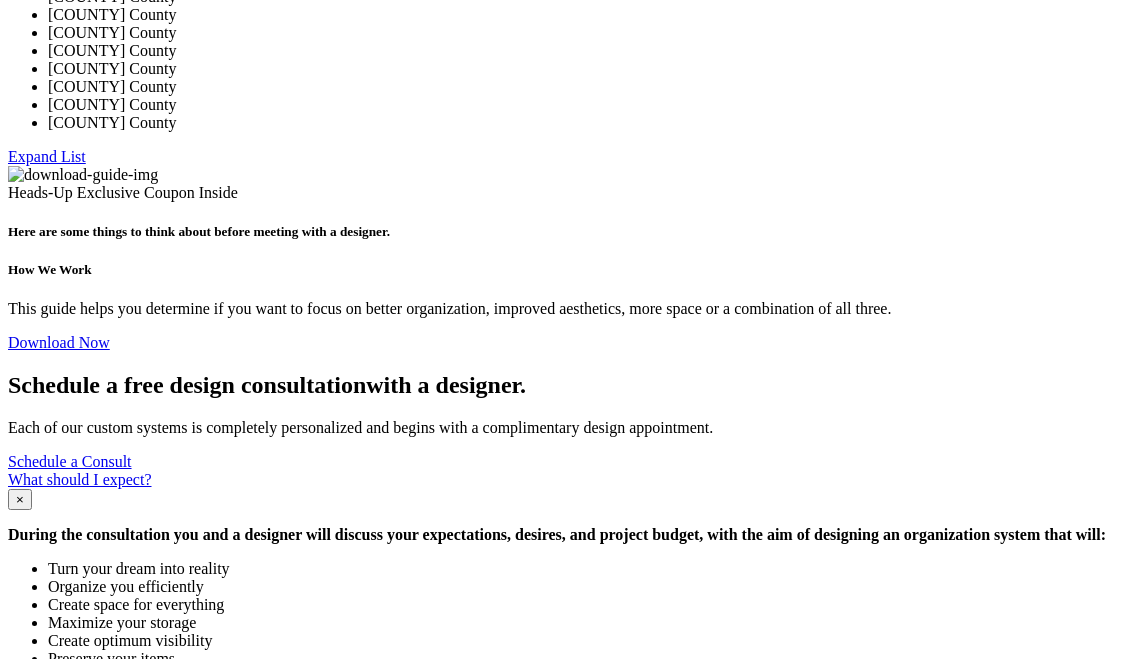 scroll, scrollTop: 4872, scrollLeft: 0, axis: vertical 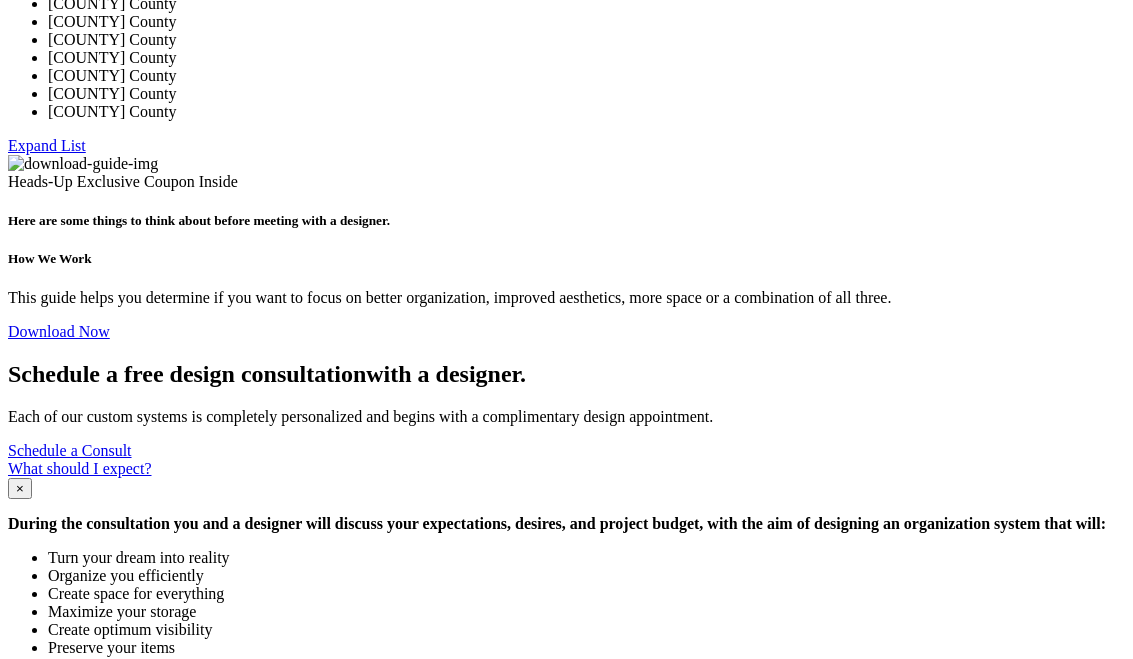 click at bounding box center (8, 811) 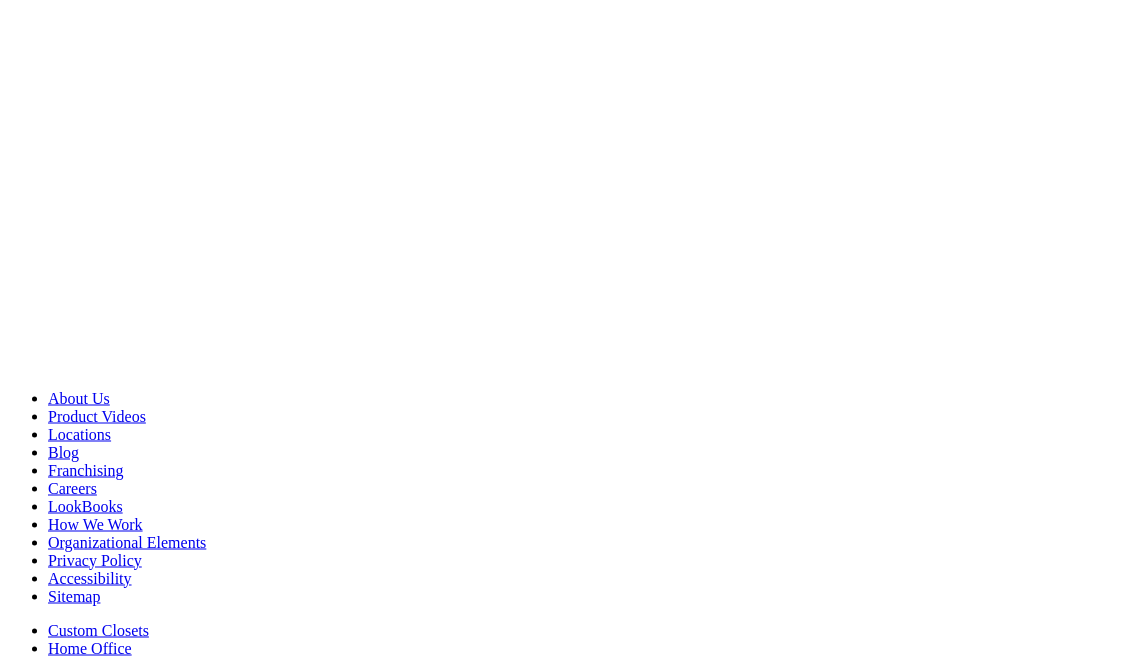 scroll, scrollTop: 6577, scrollLeft: 0, axis: vertical 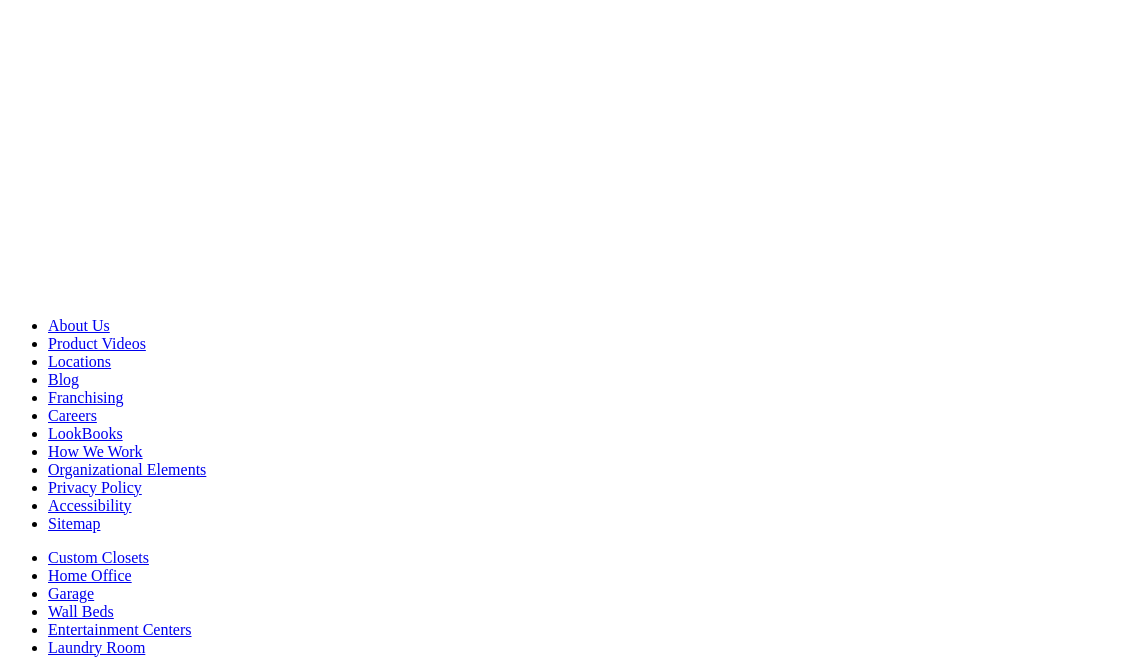 click at bounding box center [566, -894] 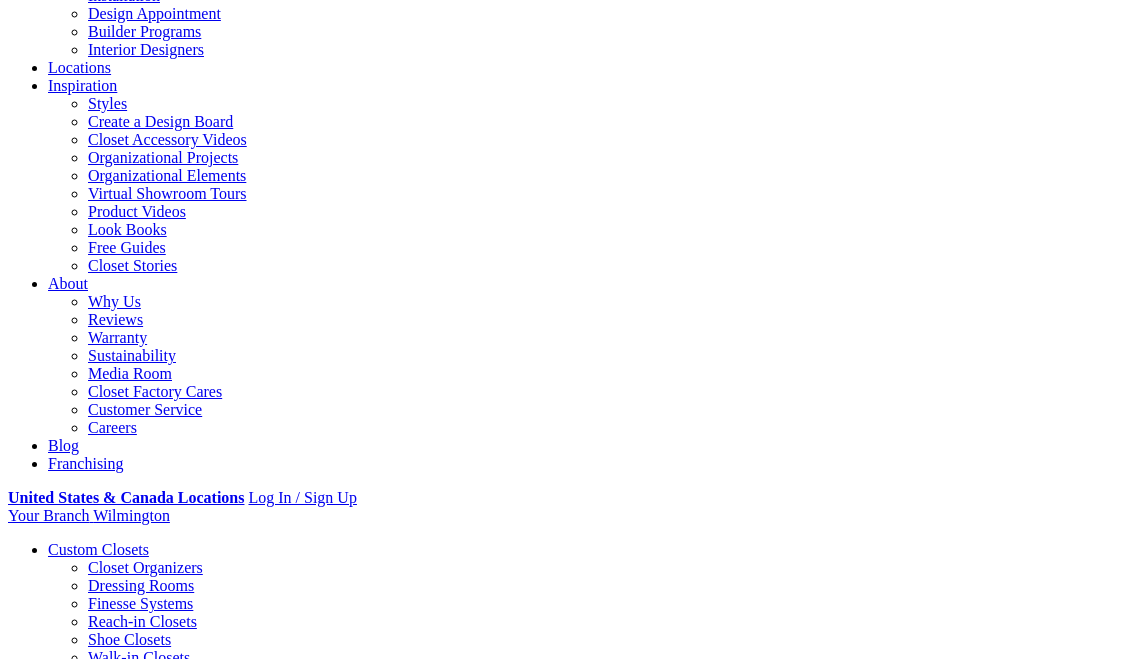 scroll, scrollTop: 1, scrollLeft: 0, axis: vertical 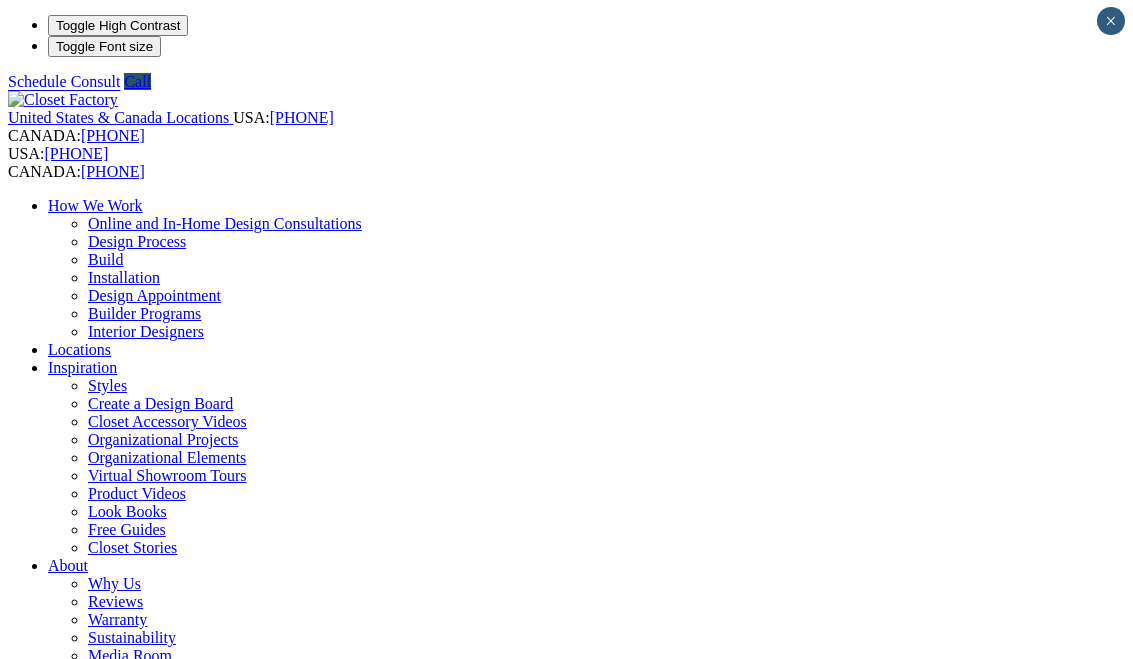click on "******" at bounding box center (79, 1520) 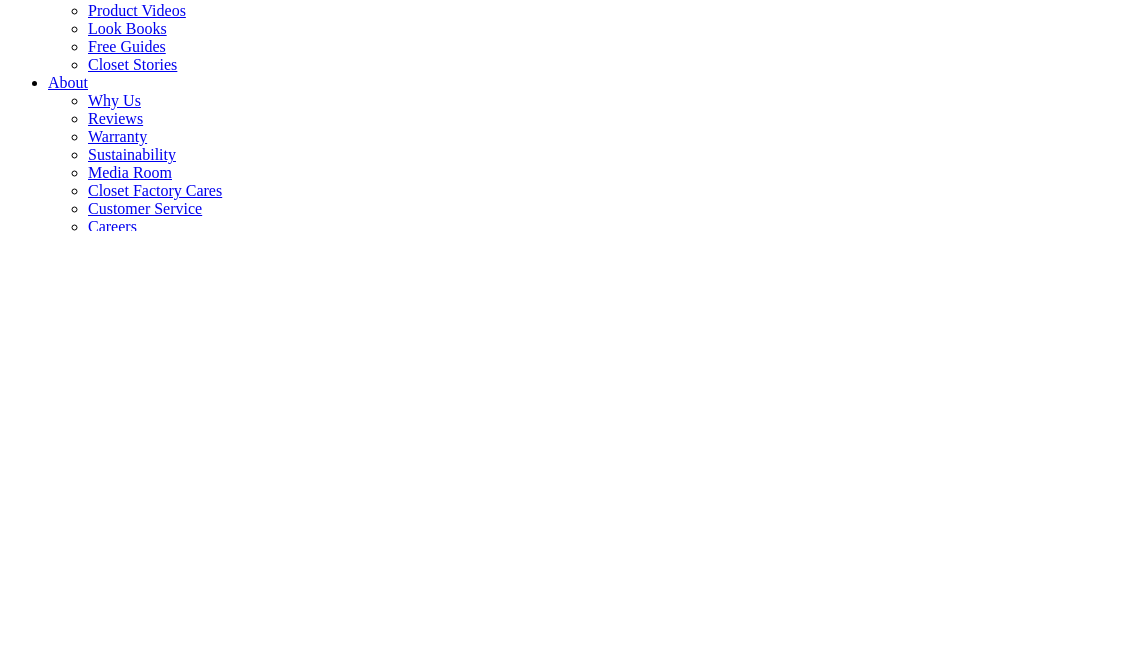 type on "*" 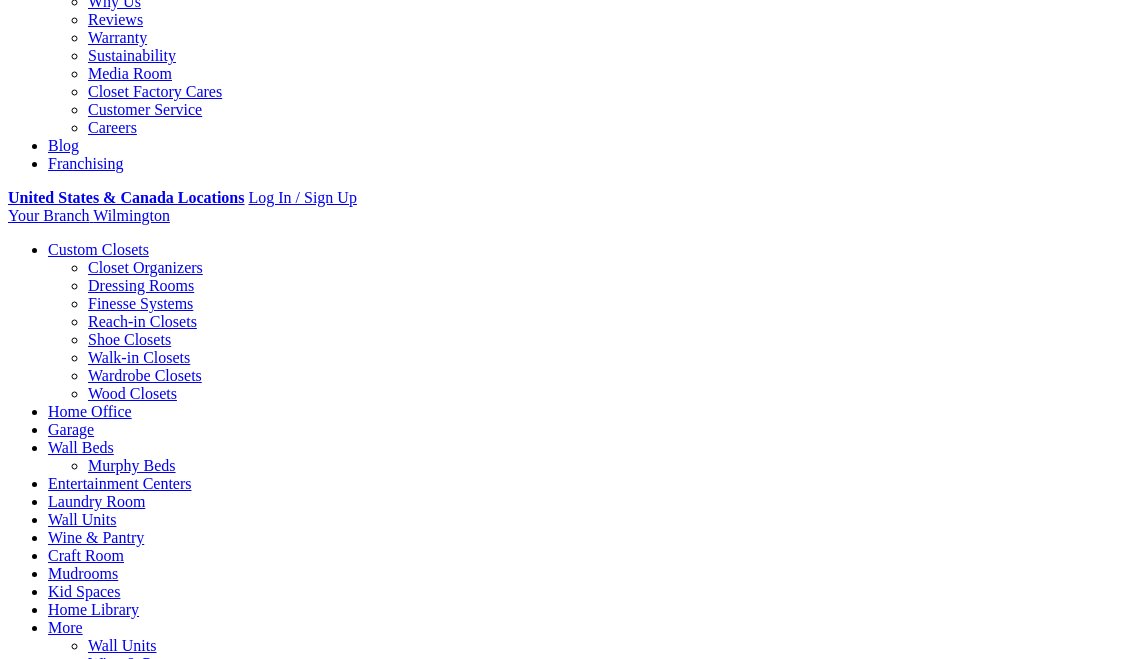 select 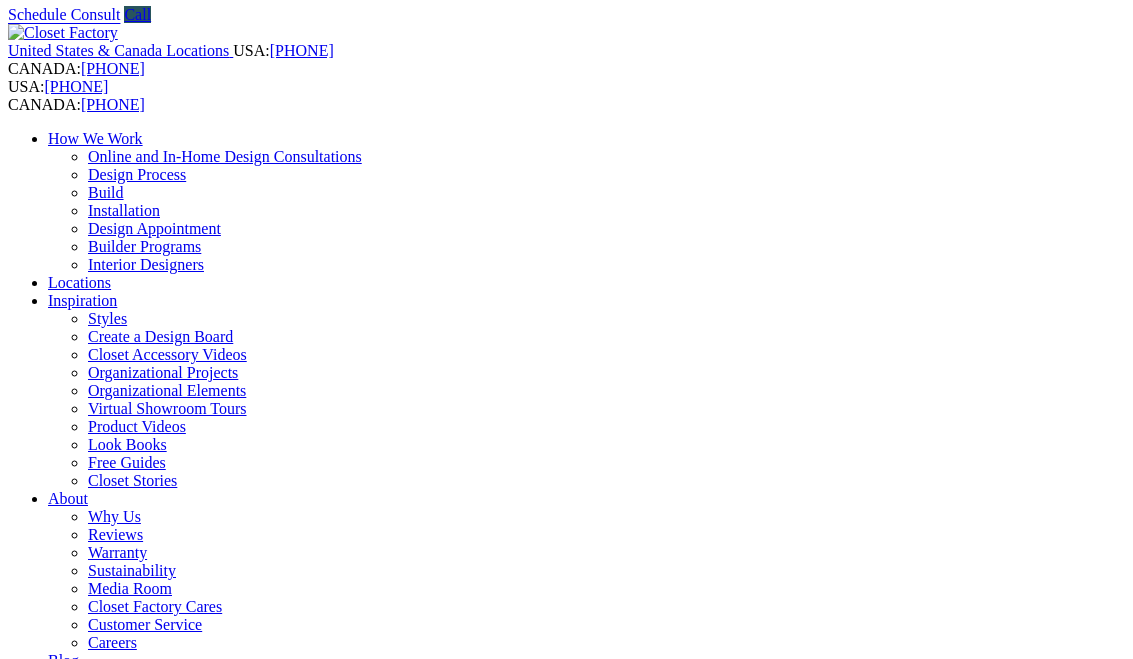 scroll, scrollTop: 67, scrollLeft: 0, axis: vertical 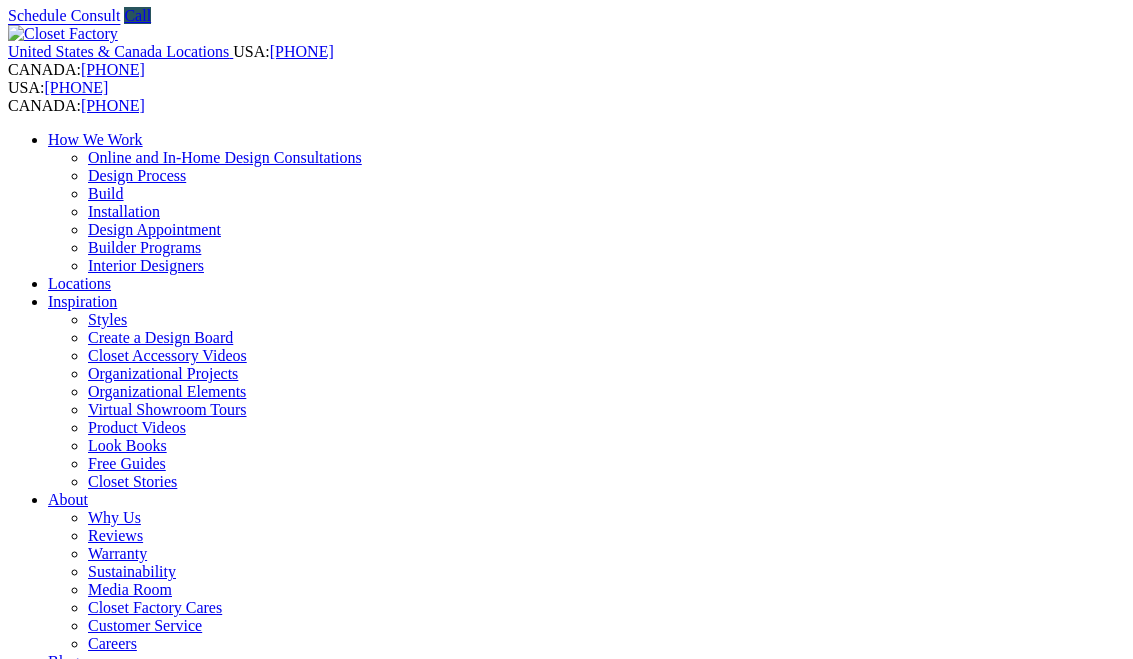 click on "Closet Organizers" at bounding box center (145, 783) 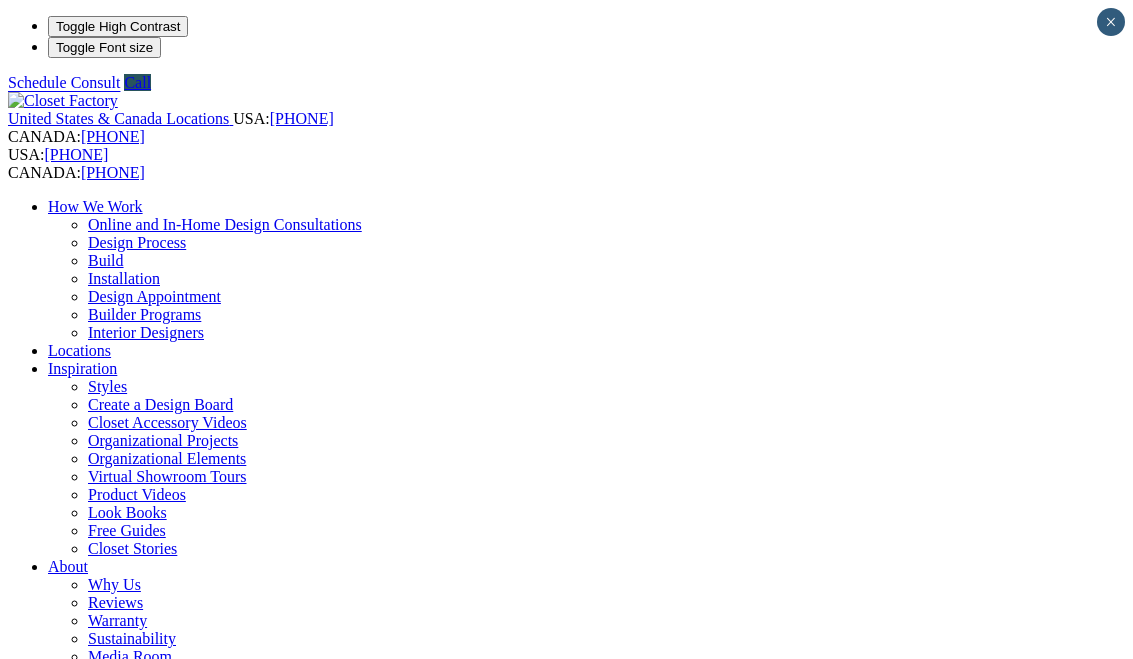 scroll, scrollTop: 0, scrollLeft: 0, axis: both 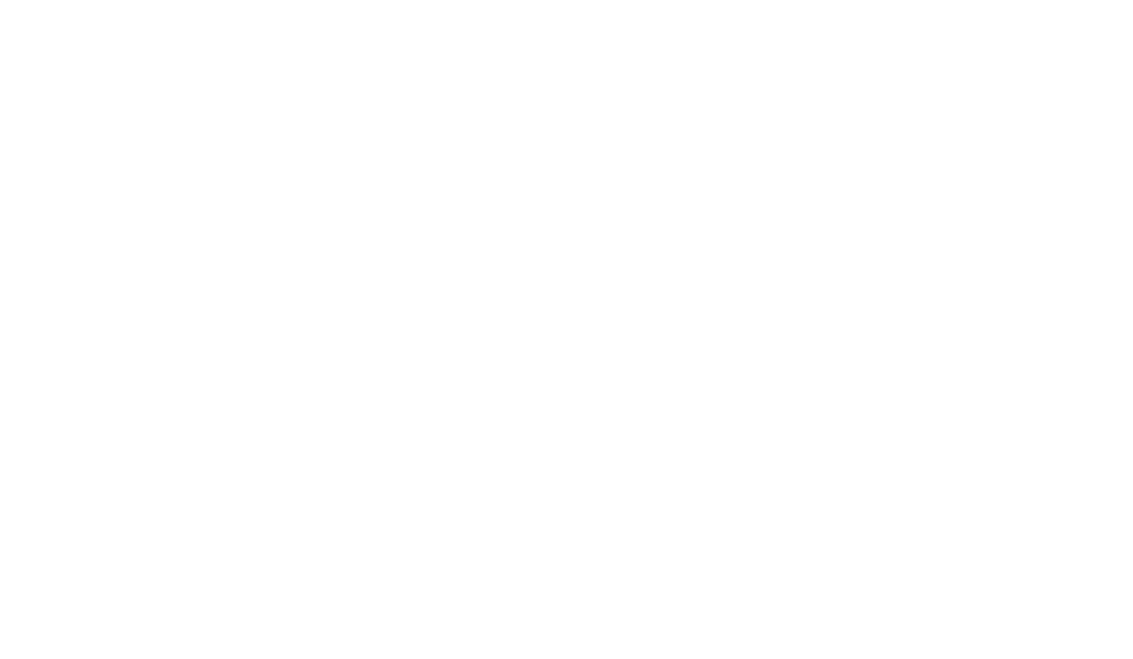 click on "Closet Organizers" at bounding box center [145, -1579] 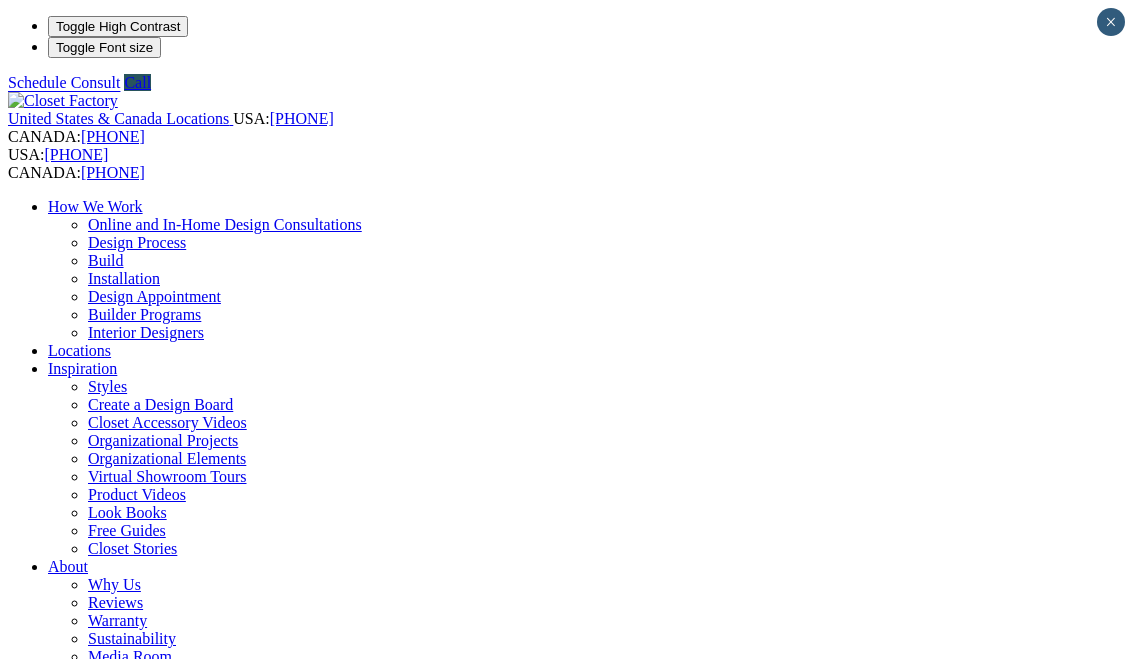 scroll, scrollTop: 0, scrollLeft: 0, axis: both 